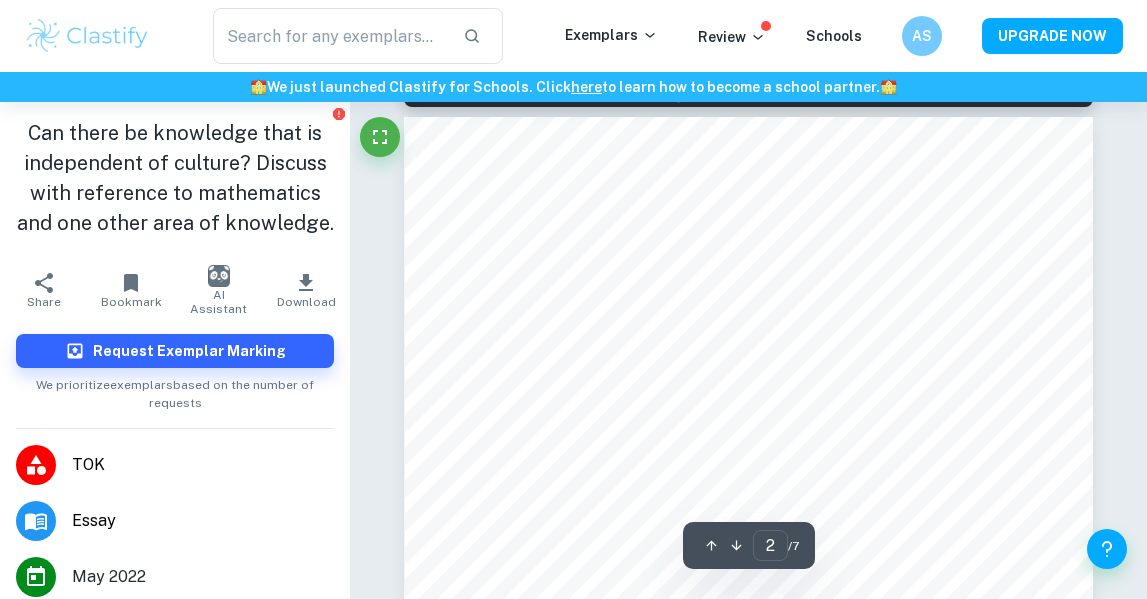 scroll, scrollTop: 1083, scrollLeft: 1, axis: both 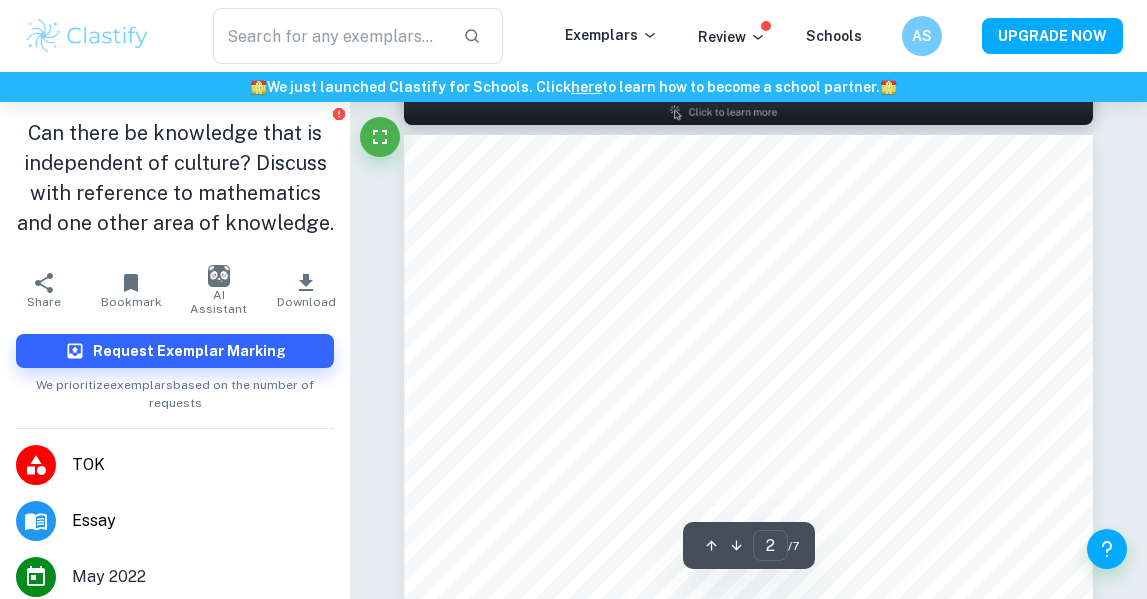 type on "1" 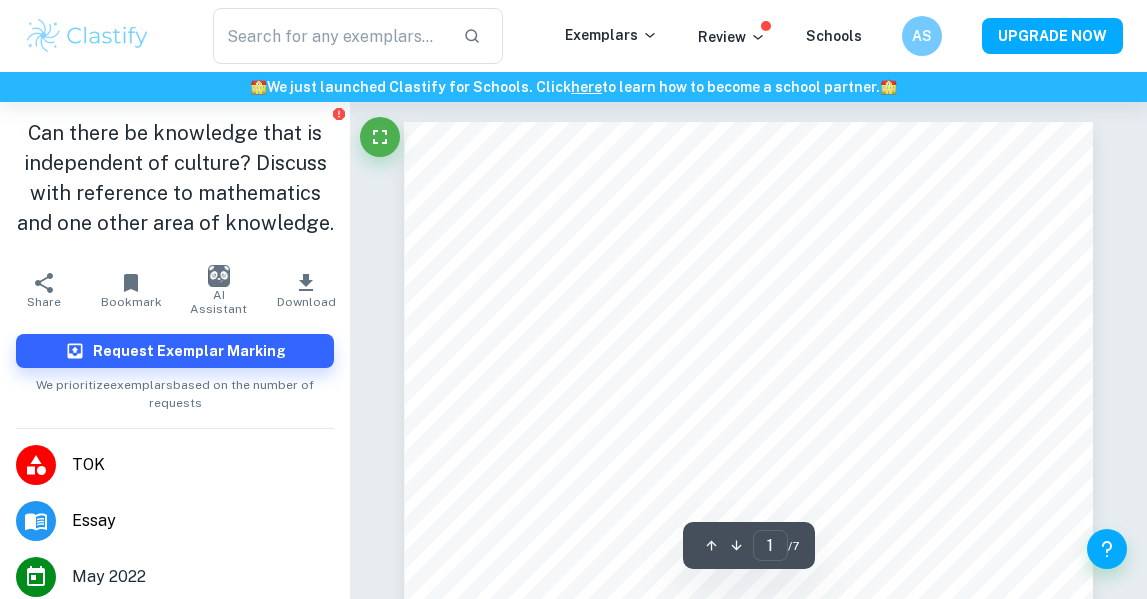 scroll, scrollTop: 0, scrollLeft: 0, axis: both 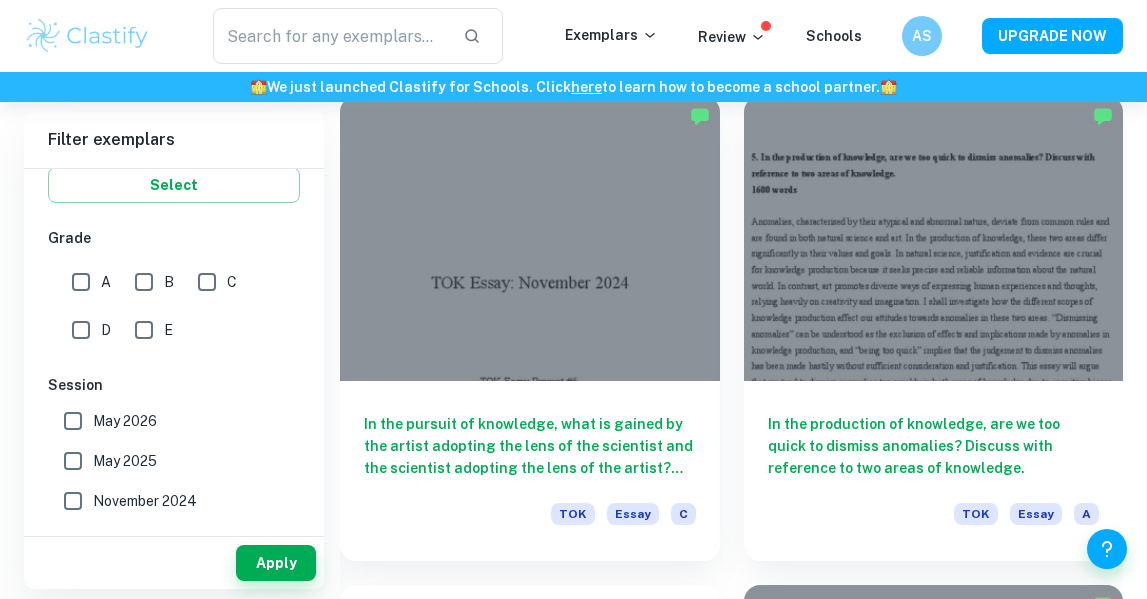 click on "A" at bounding box center (81, 282) 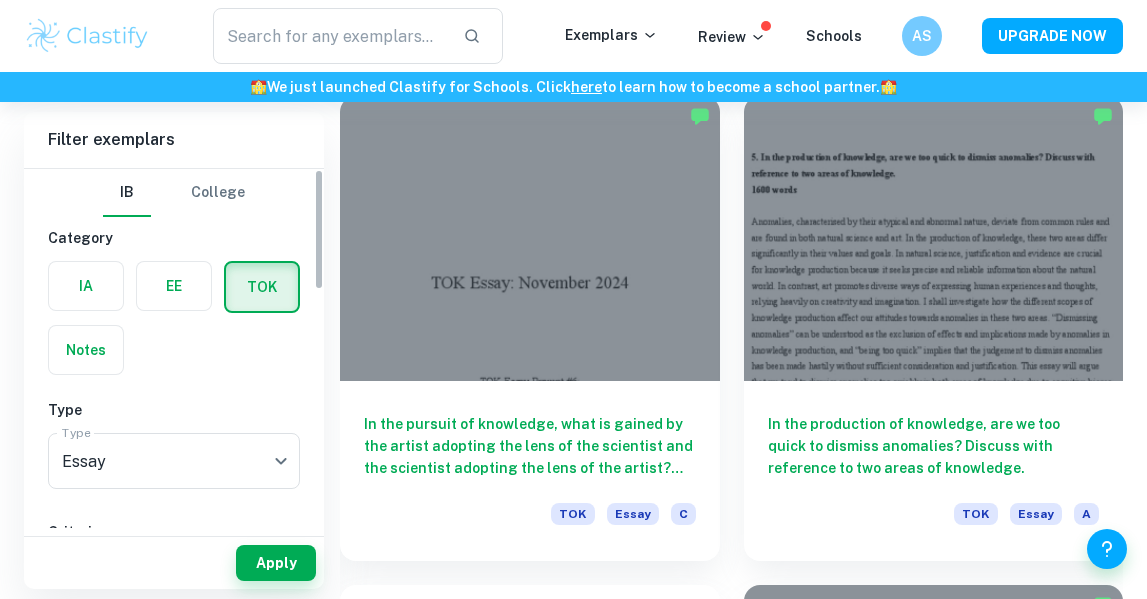 scroll, scrollTop: 0, scrollLeft: 0, axis: both 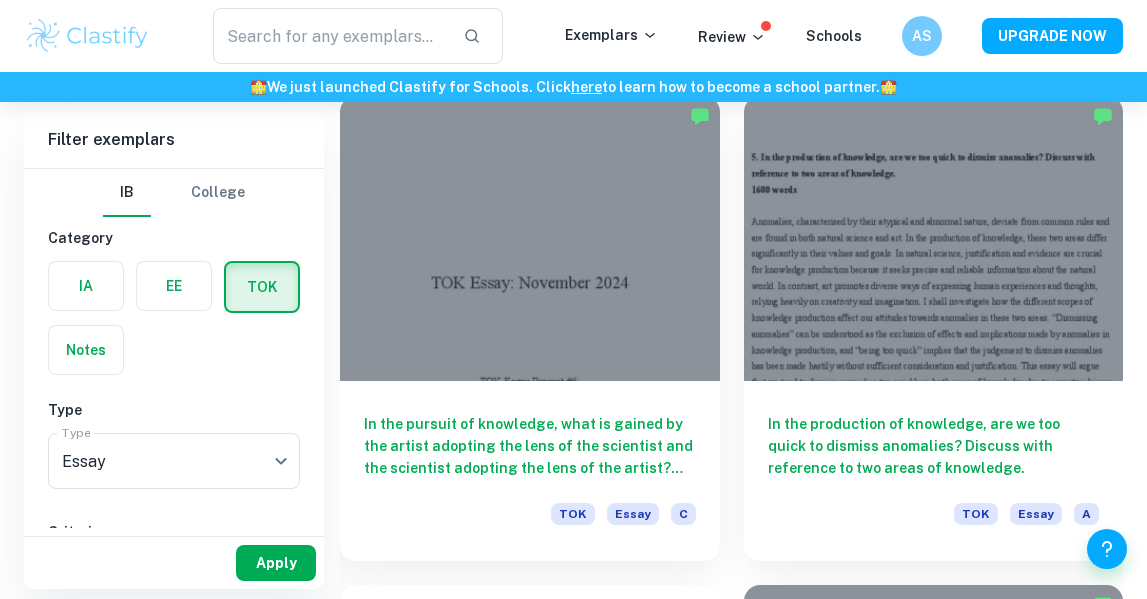click on "Apply" at bounding box center [276, 563] 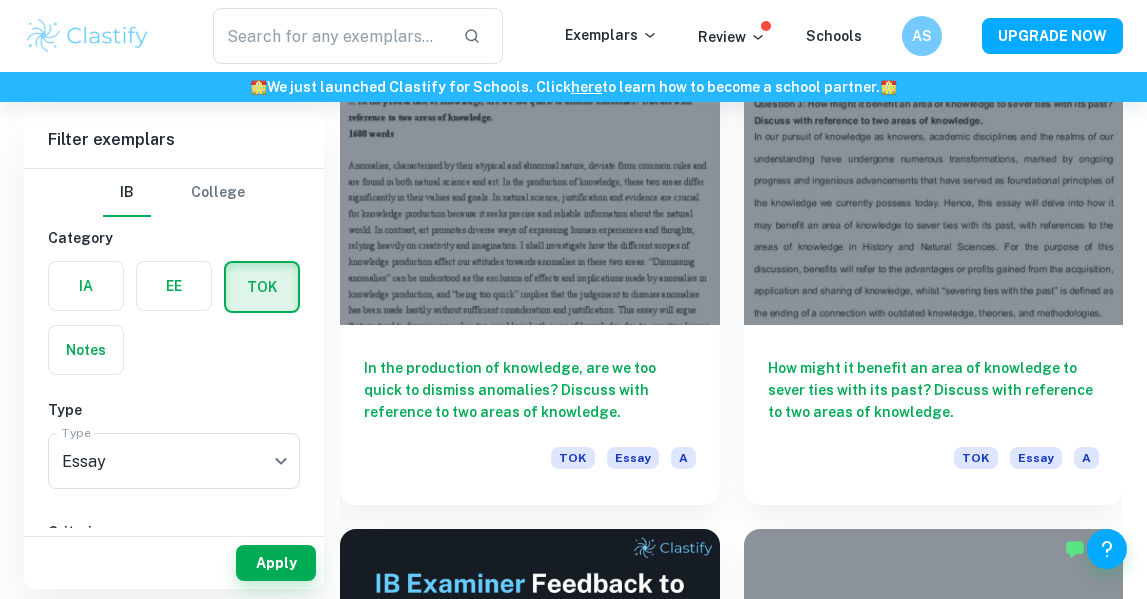 scroll, scrollTop: 806, scrollLeft: 0, axis: vertical 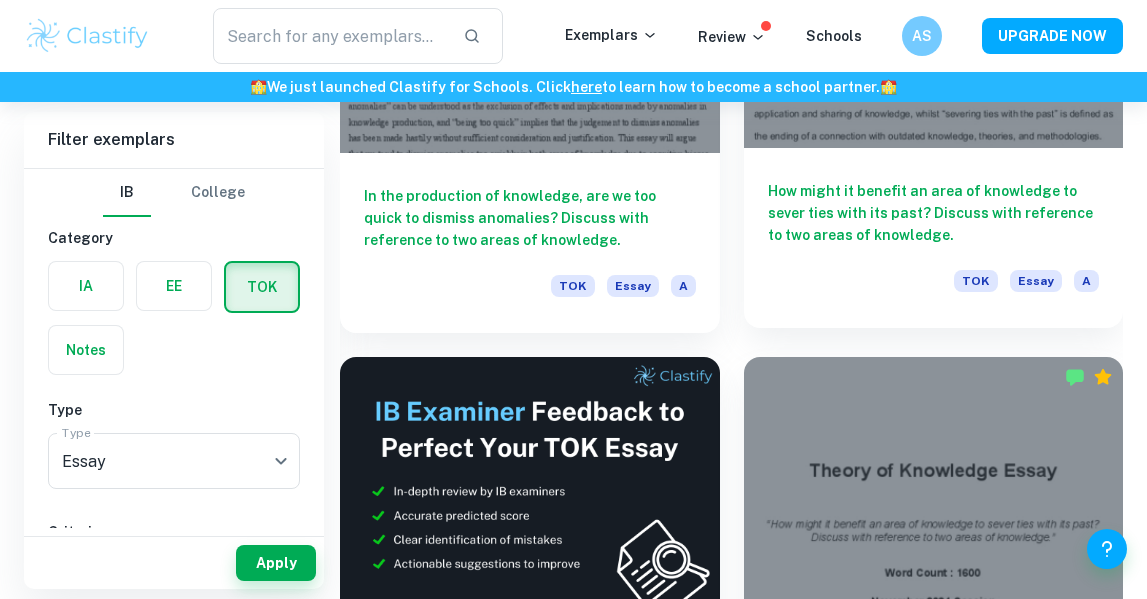 click on "How might it benefit an area of knowledge to sever ties with its past? Discuss with reference to two areas of knowledge. TOK Essay A" at bounding box center [934, 238] 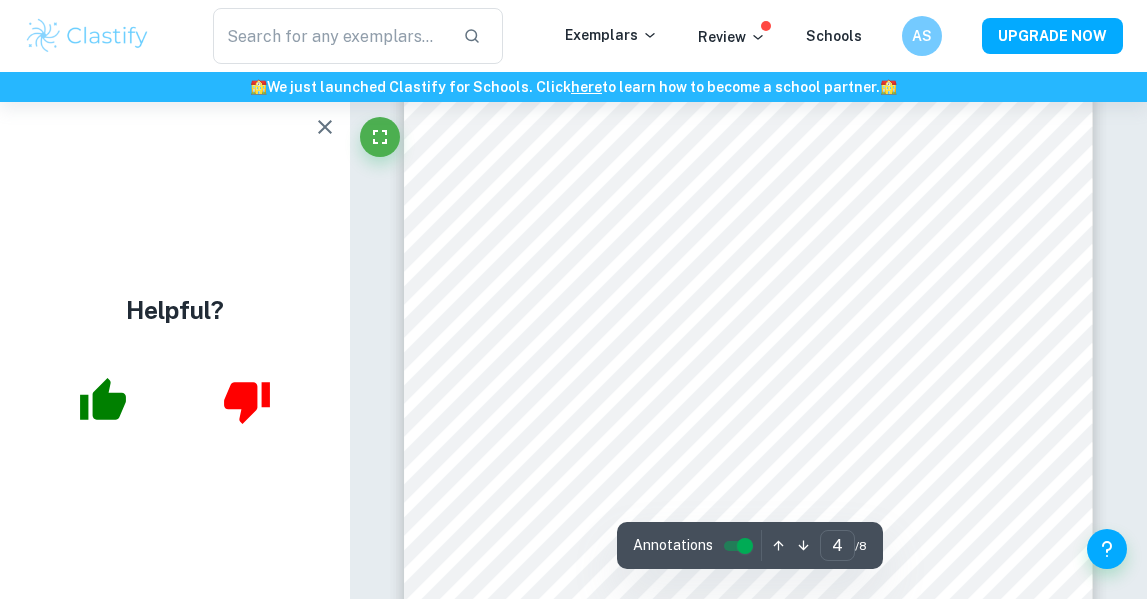 scroll, scrollTop: 3640, scrollLeft: 0, axis: vertical 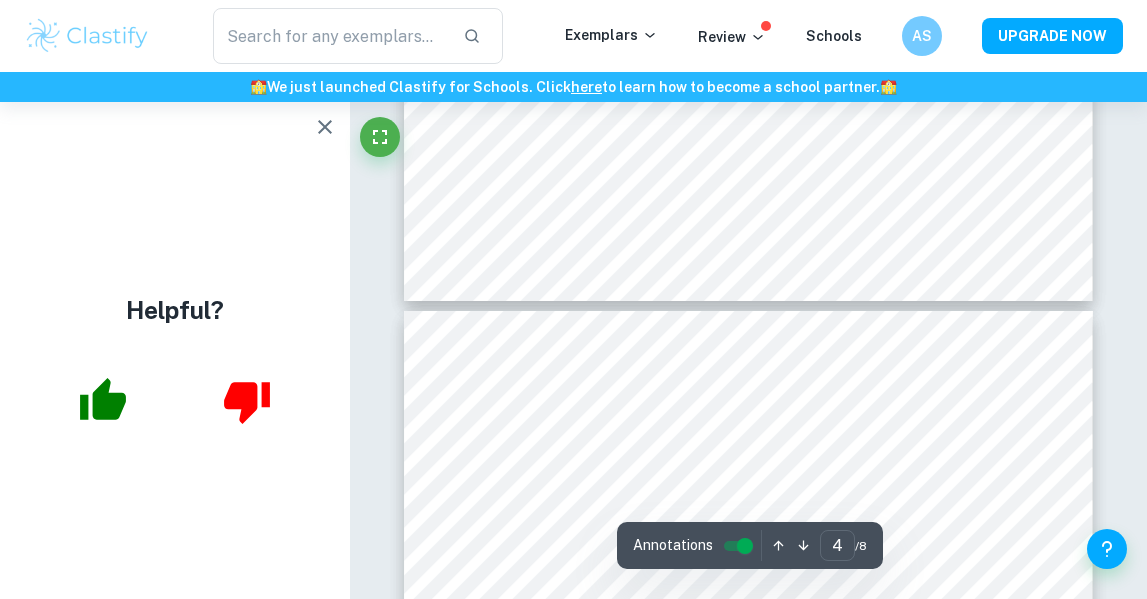 type on "5" 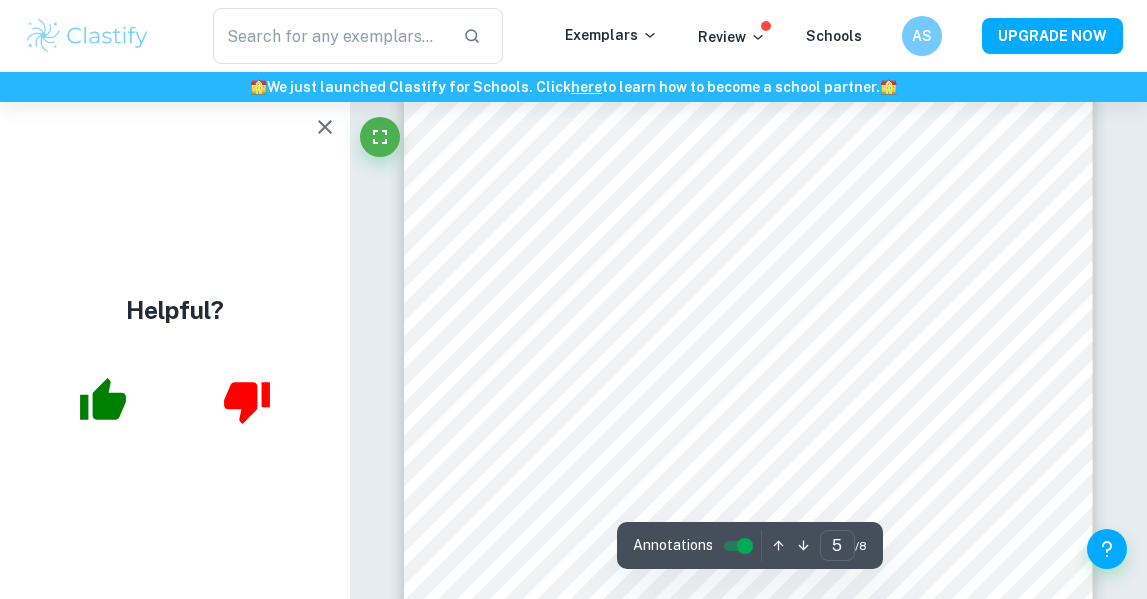 scroll, scrollTop: 4824, scrollLeft: 0, axis: vertical 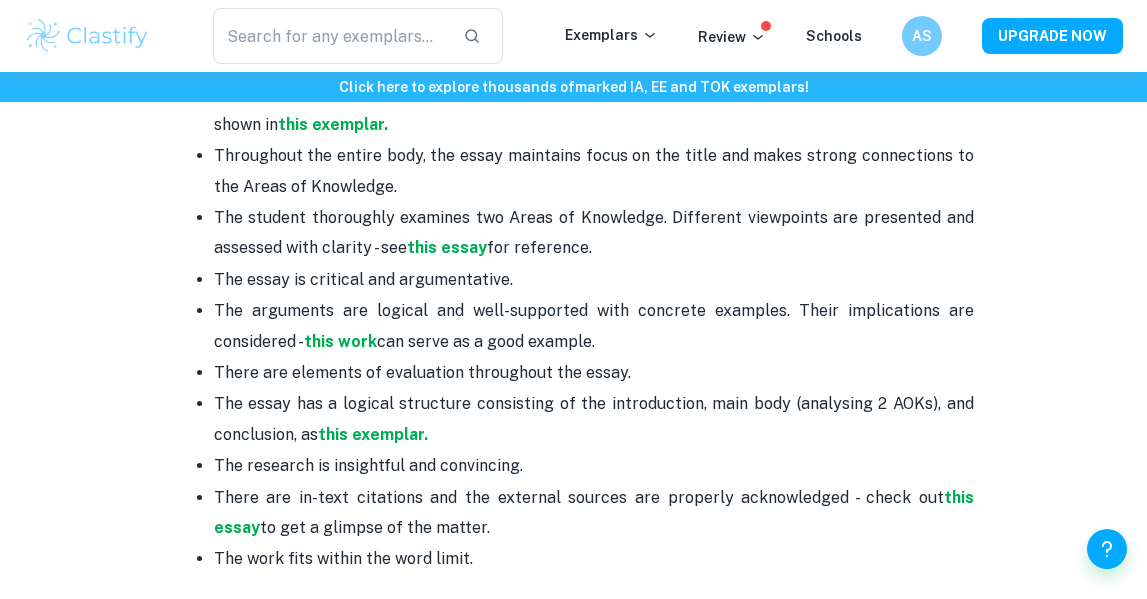 drag, startPoint x: 164, startPoint y: 141, endPoint x: 499, endPoint y: 541, distance: 521.75183 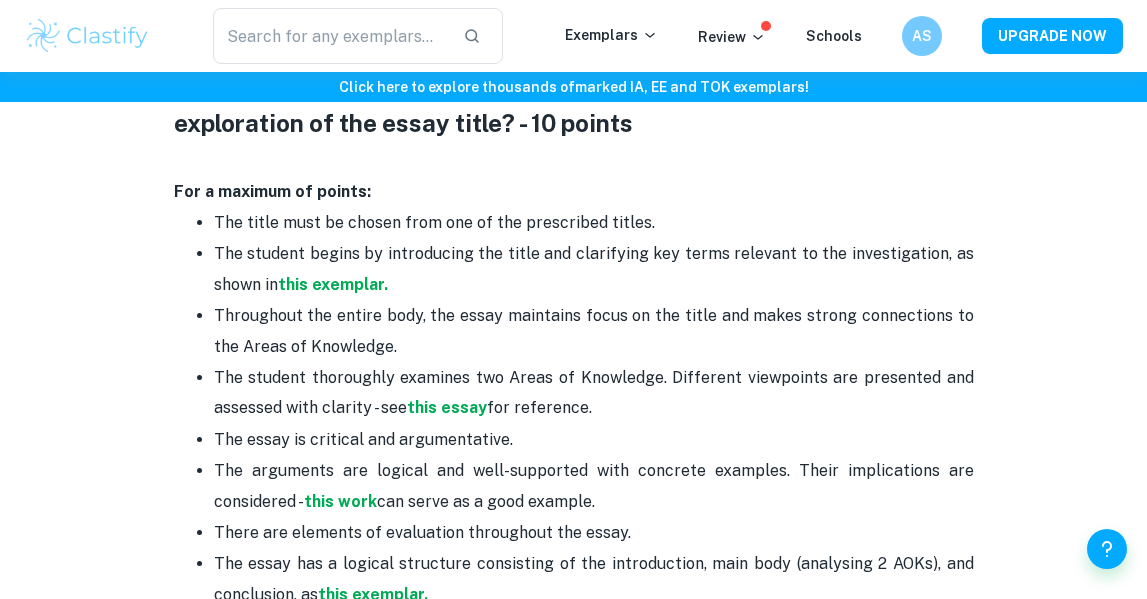 scroll, scrollTop: 980, scrollLeft: 0, axis: vertical 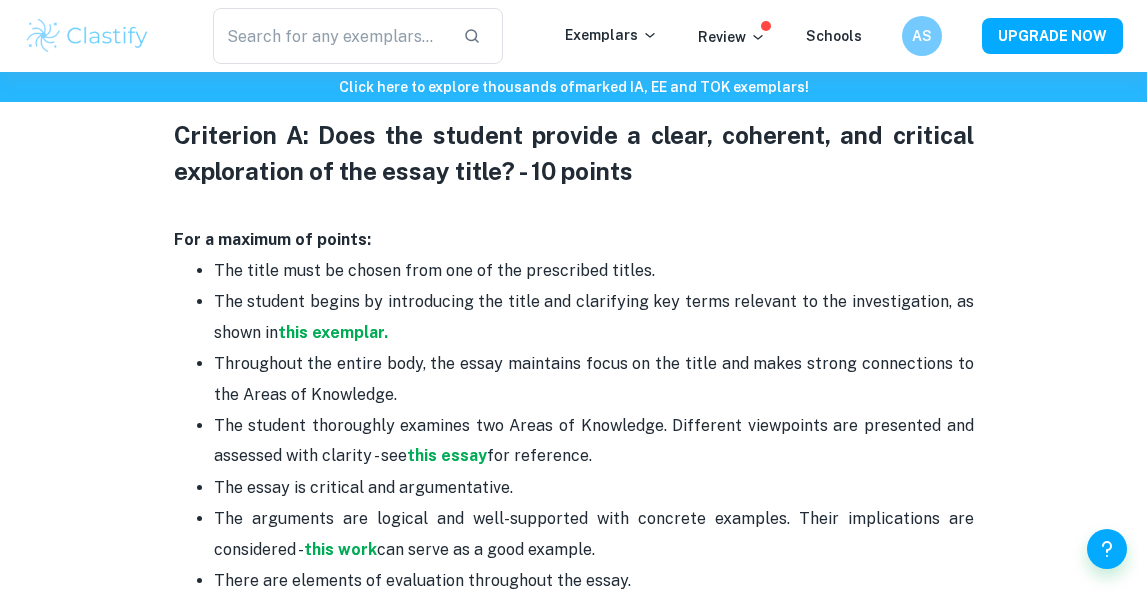 drag, startPoint x: 506, startPoint y: 562, endPoint x: 162, endPoint y: 131, distance: 551.4499 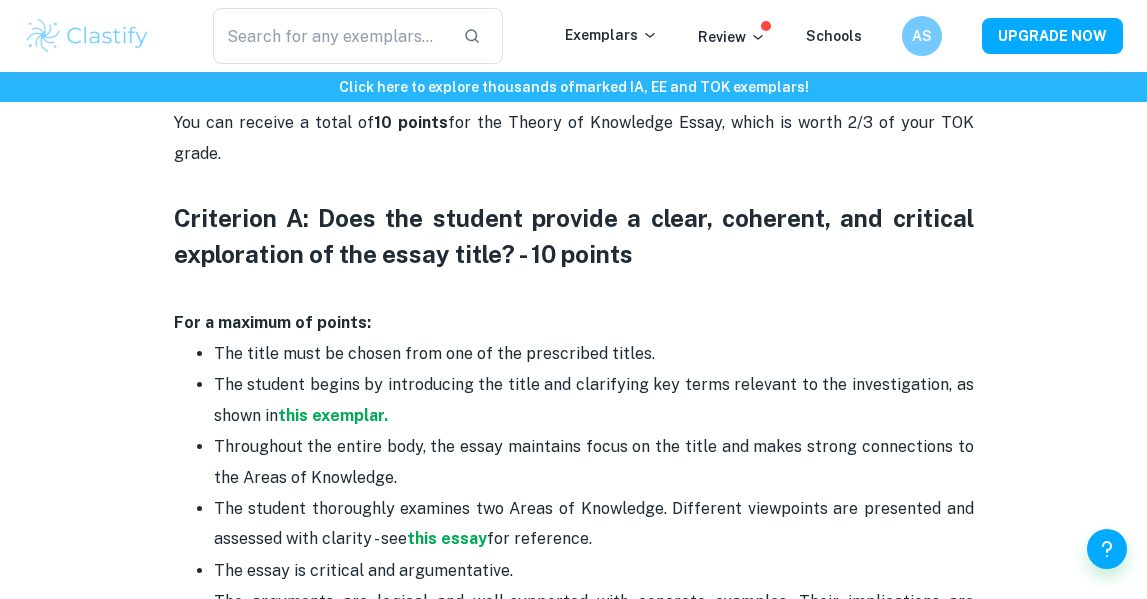 scroll, scrollTop: 942, scrollLeft: 0, axis: vertical 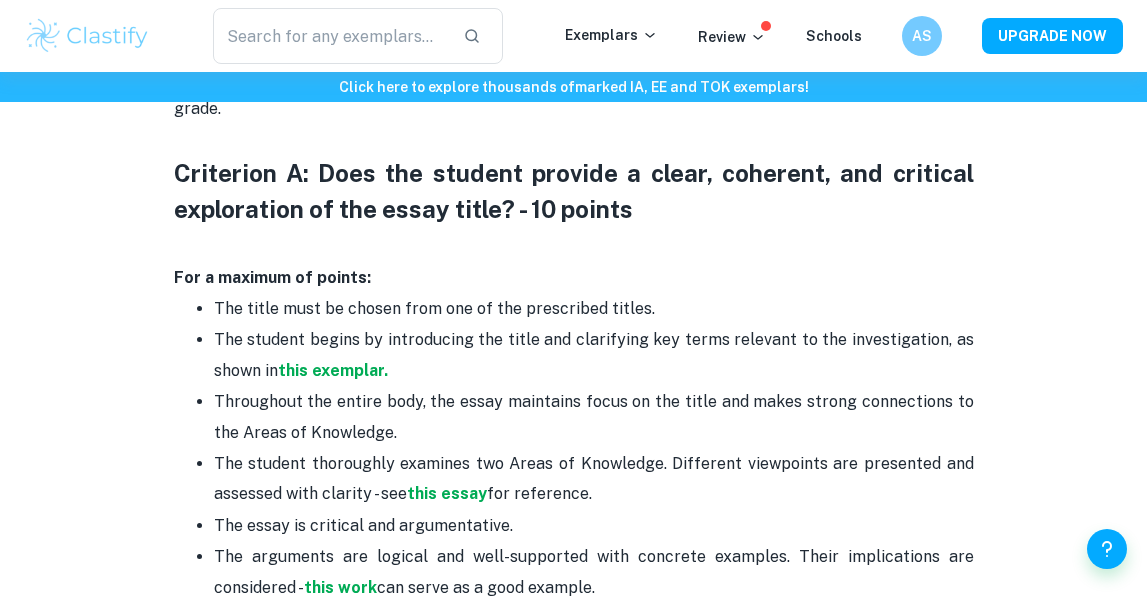 click on "The student begins by introducing the title and clarifying key terms relevant to the investigation, as shown in  this exemplar." at bounding box center [594, 355] 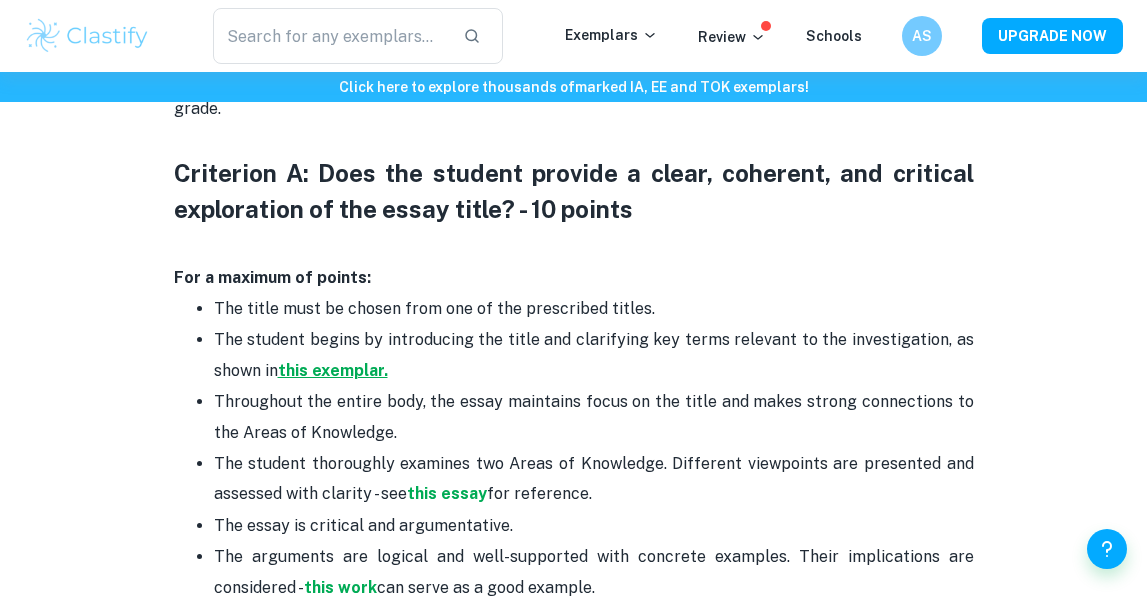 click on "this exemplar." at bounding box center [333, 370] 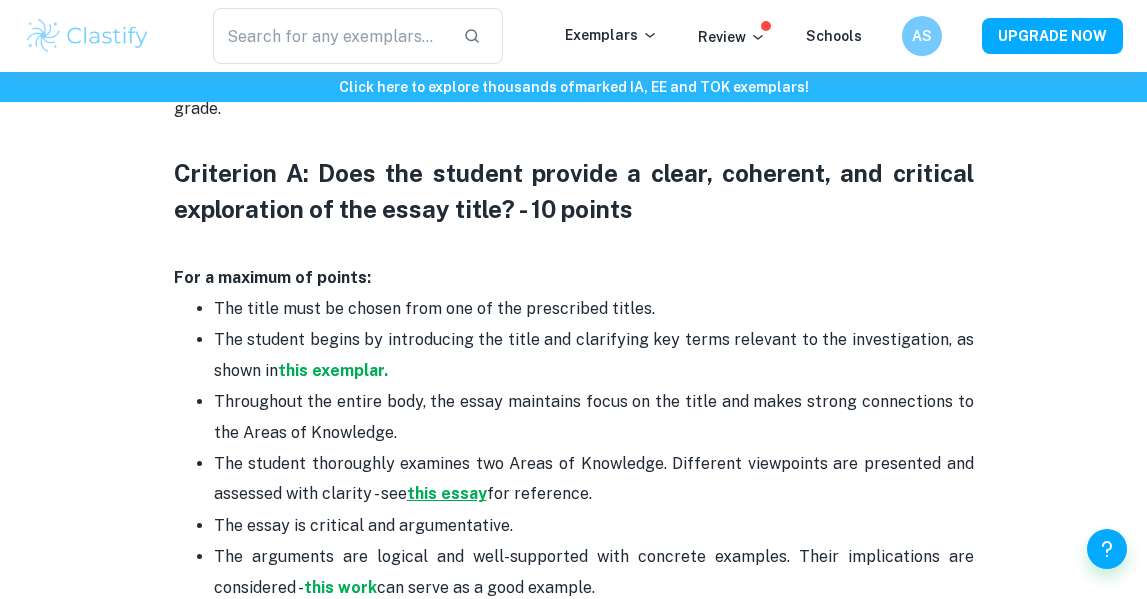 click on "this essay" at bounding box center [447, 493] 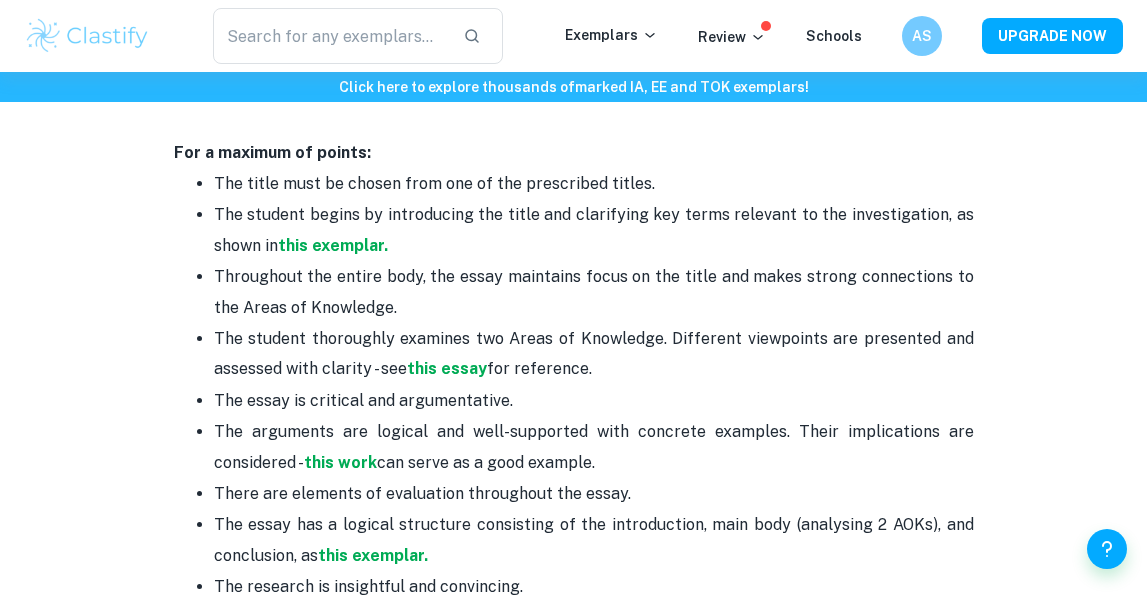 scroll, scrollTop: 1068, scrollLeft: 0, axis: vertical 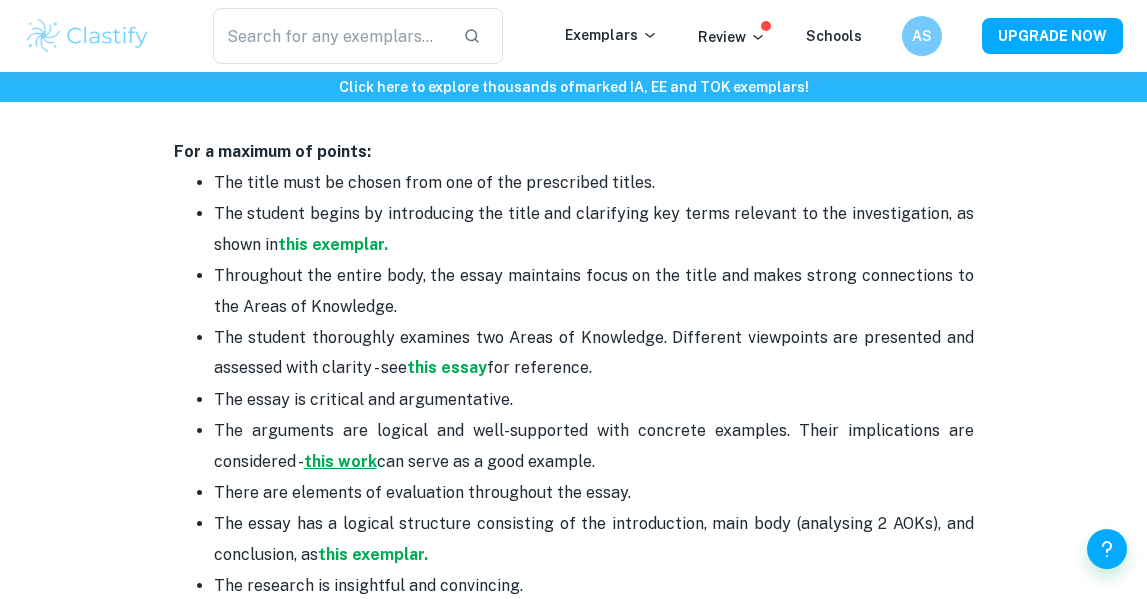 click on "this work" at bounding box center (340, 461) 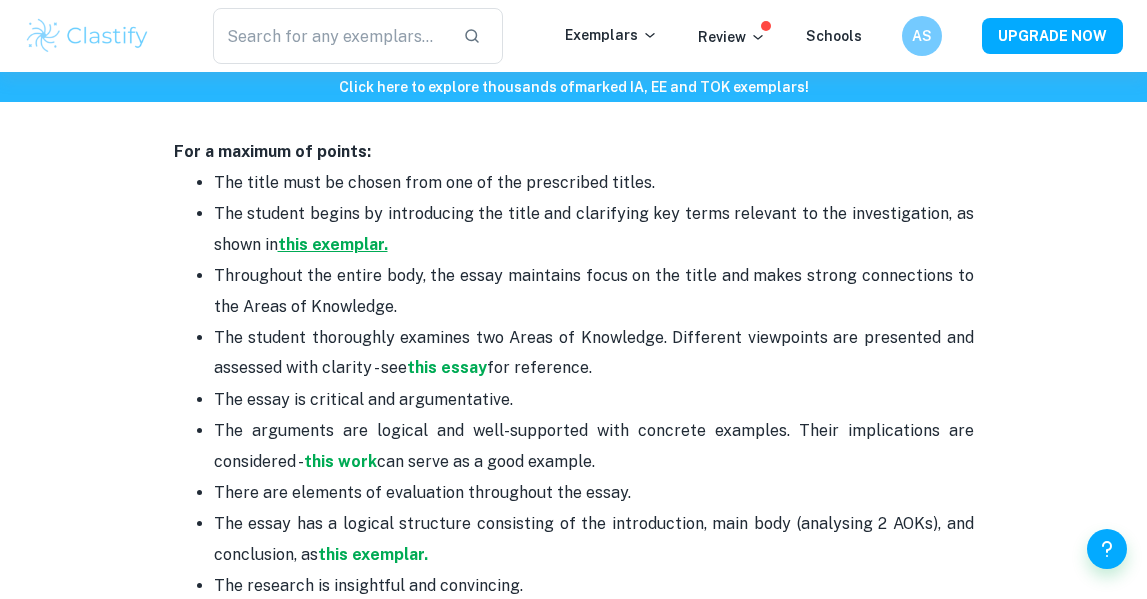 click on "this exemplar." at bounding box center (333, 244) 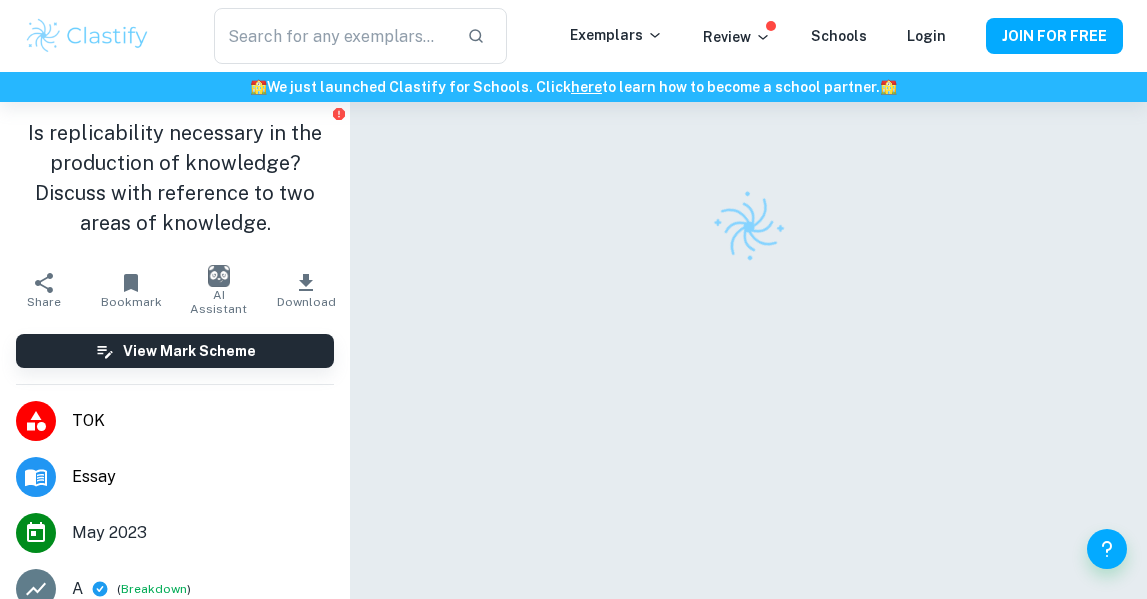 scroll, scrollTop: 0, scrollLeft: 0, axis: both 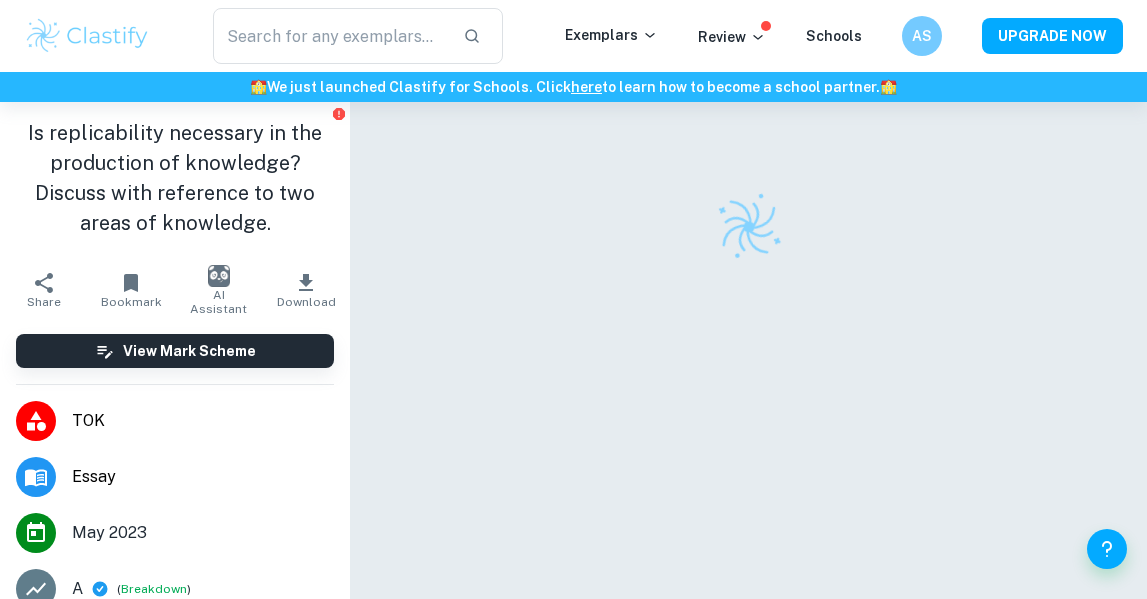 checkbox on "true" 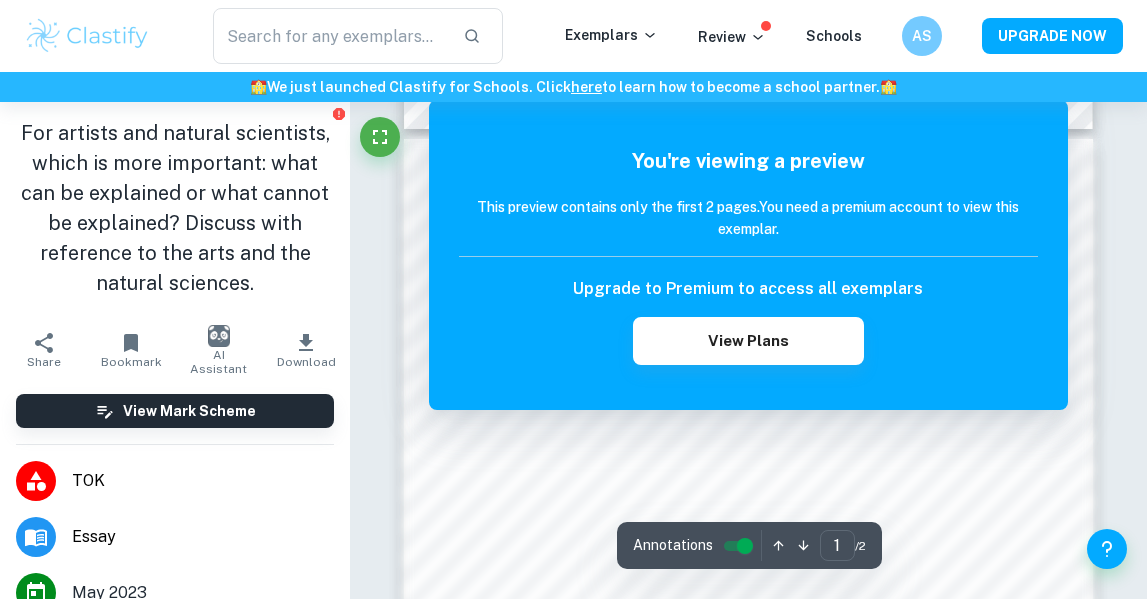 scroll, scrollTop: 885, scrollLeft: 0, axis: vertical 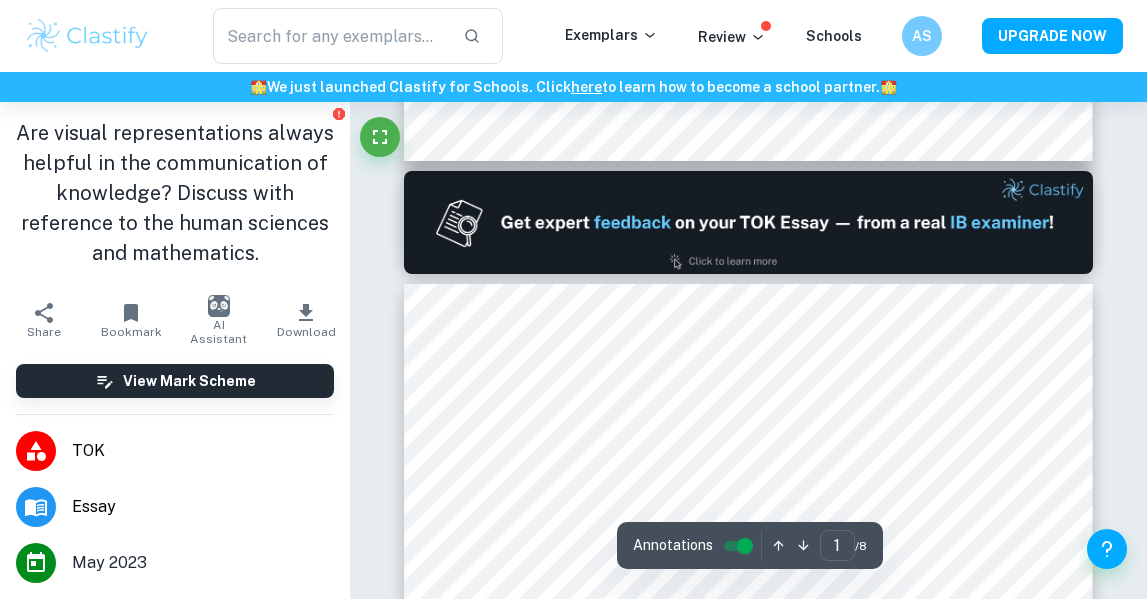type on "2" 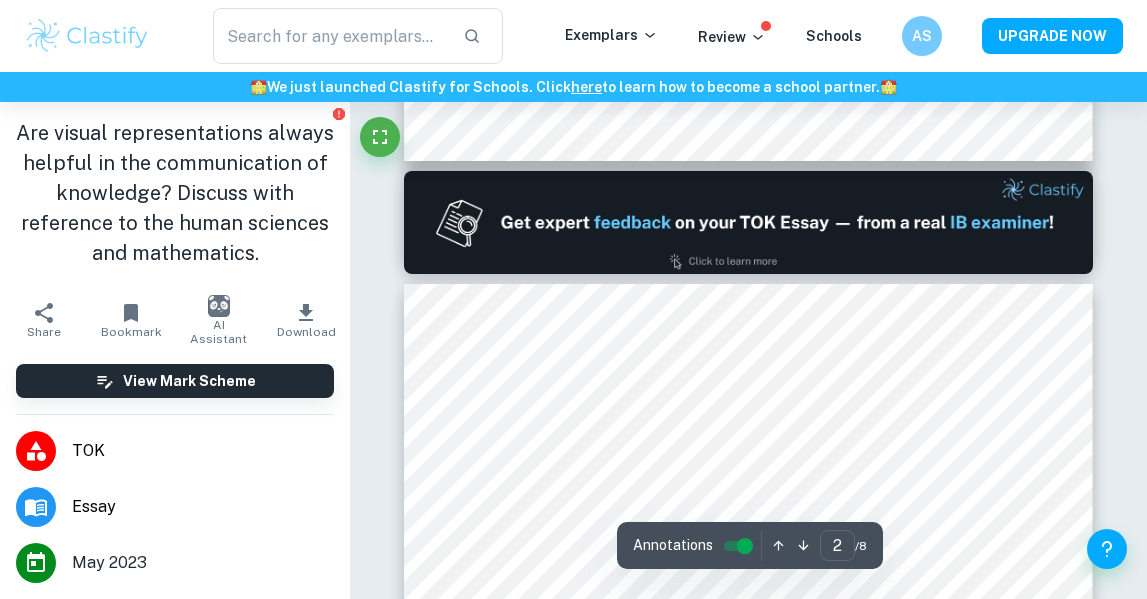 scroll, scrollTop: 956, scrollLeft: 0, axis: vertical 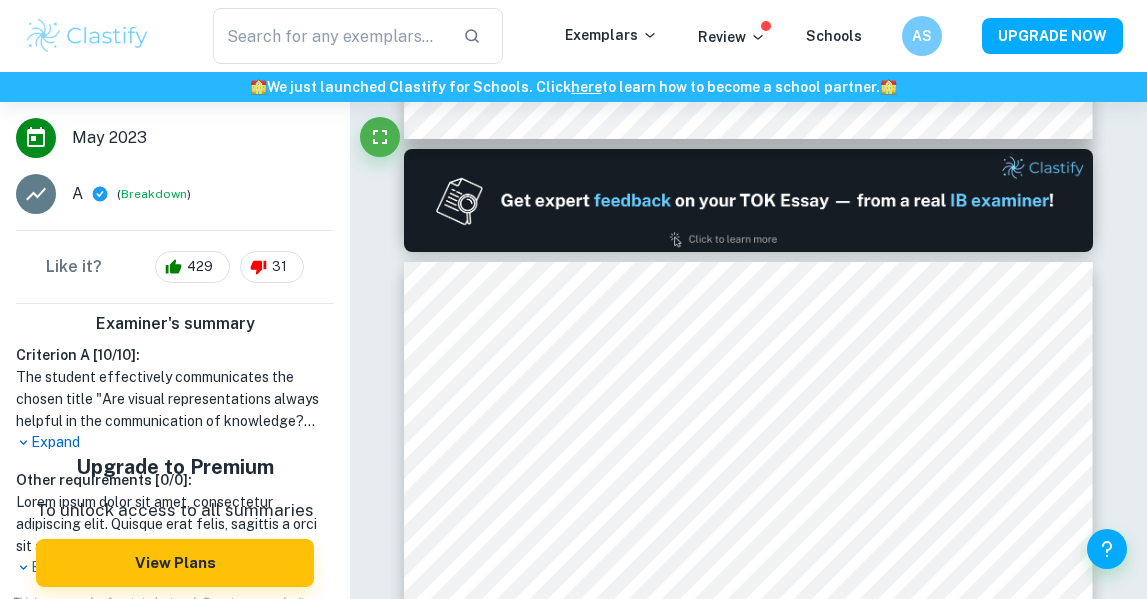 click on "Expand" at bounding box center (175, 442) 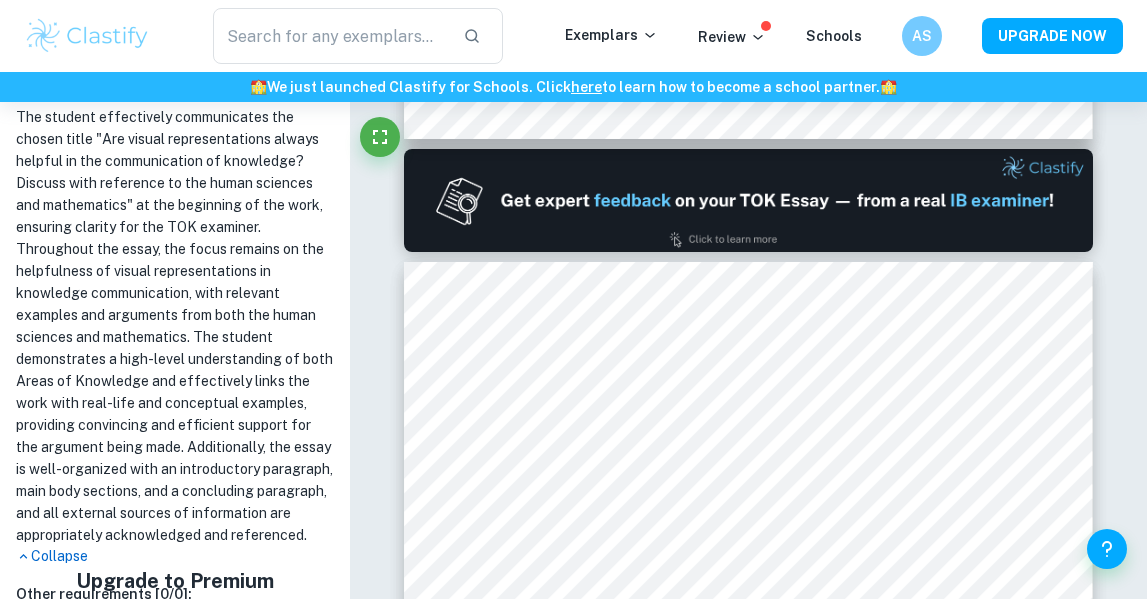 scroll, scrollTop: 663, scrollLeft: 0, axis: vertical 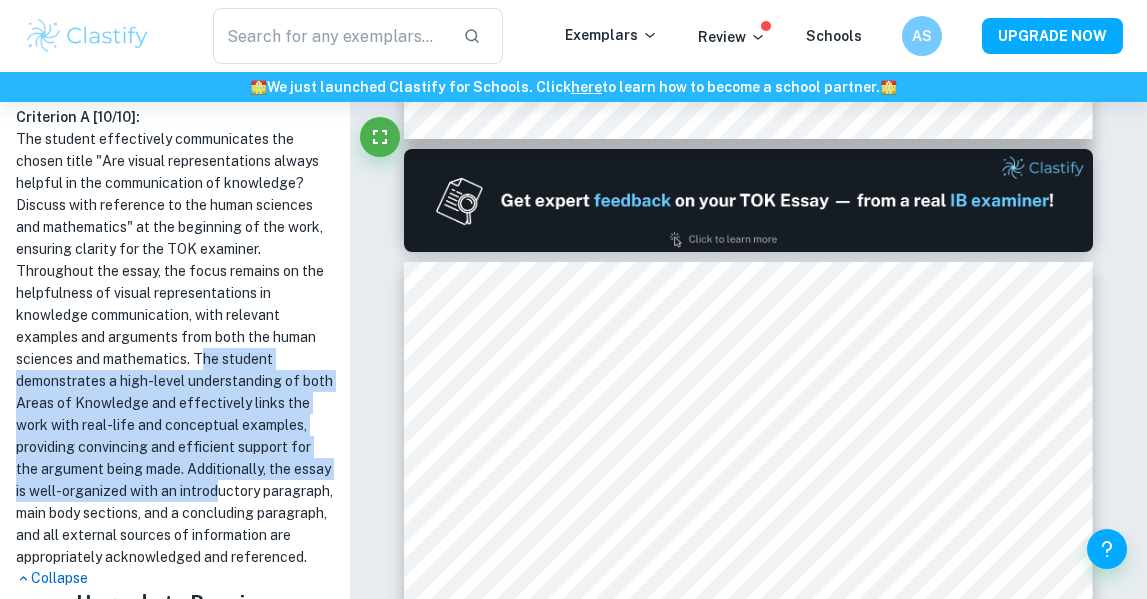 drag, startPoint x: 199, startPoint y: 357, endPoint x: 257, endPoint y: 491, distance: 146.0137 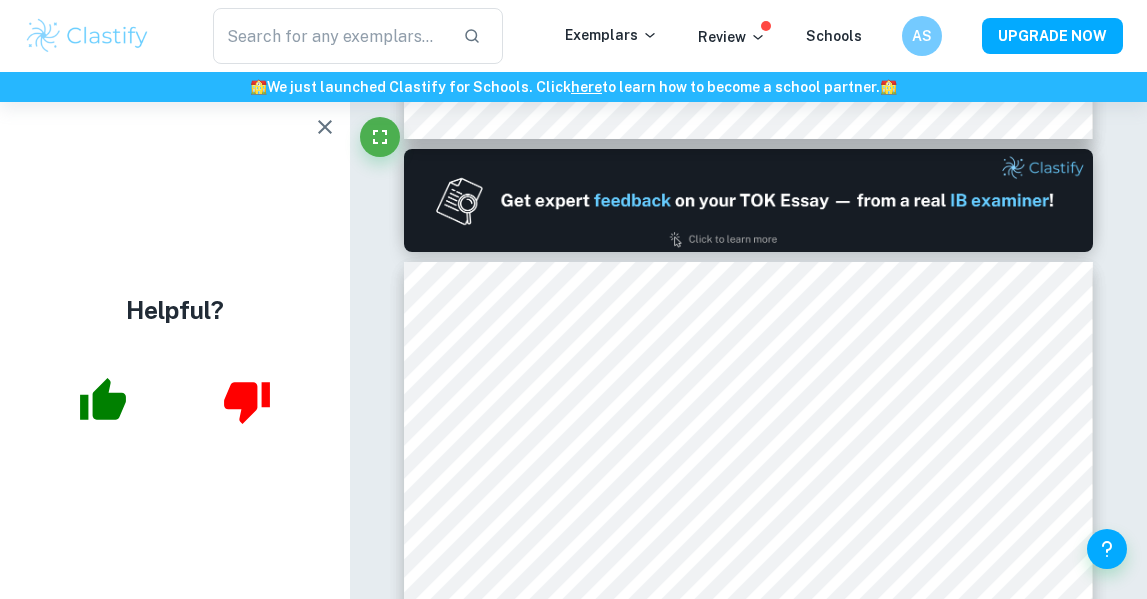 scroll, scrollTop: 0, scrollLeft: 0, axis: both 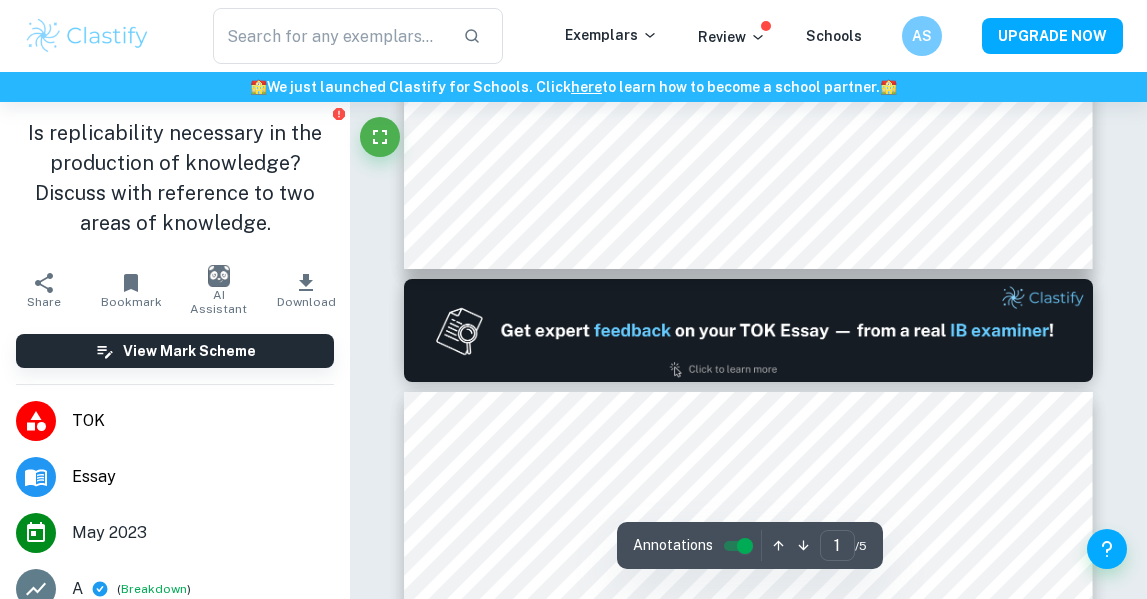 type on "2" 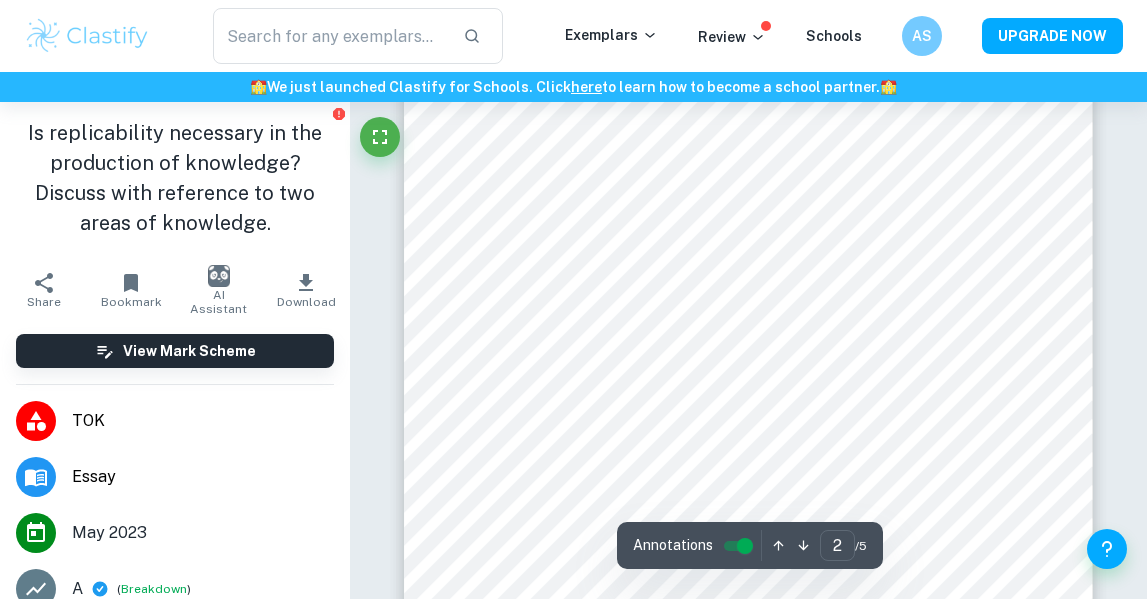scroll, scrollTop: 1183, scrollLeft: 0, axis: vertical 